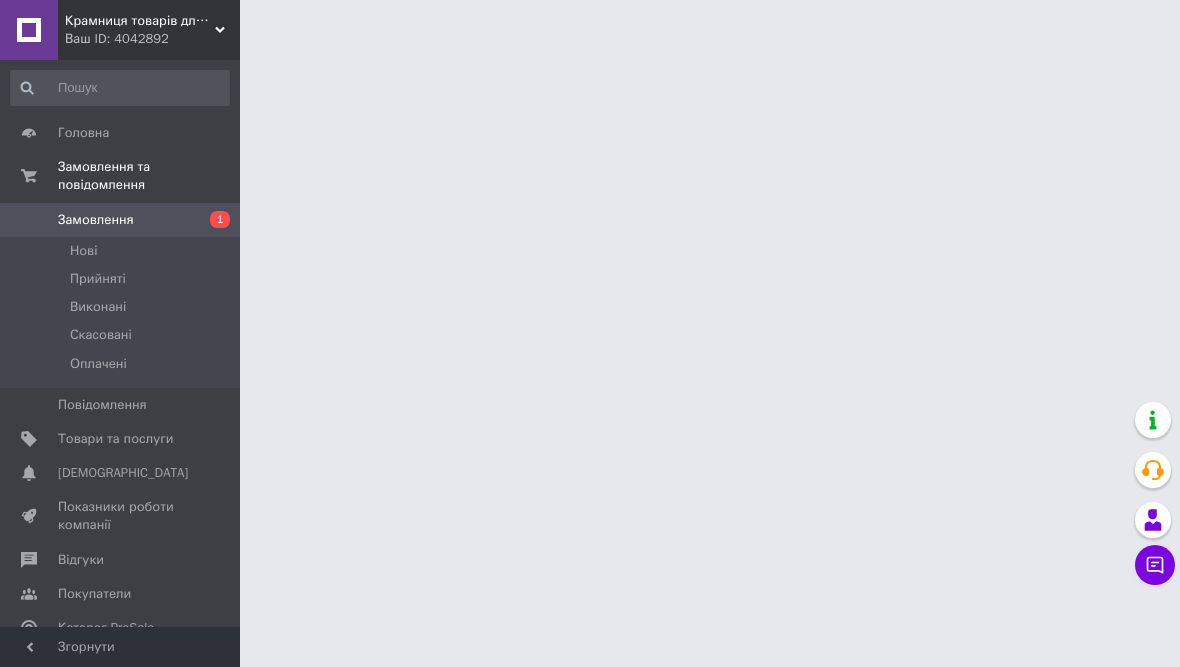 scroll, scrollTop: 0, scrollLeft: 0, axis: both 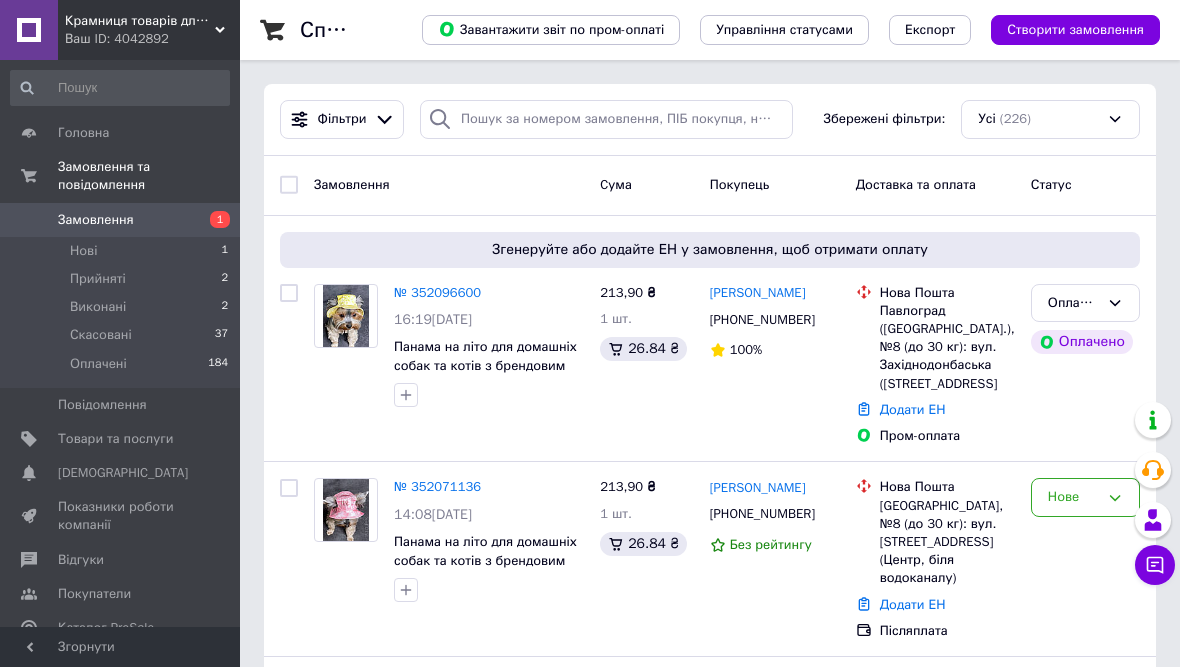 click on "№ 352096600" at bounding box center (437, 292) 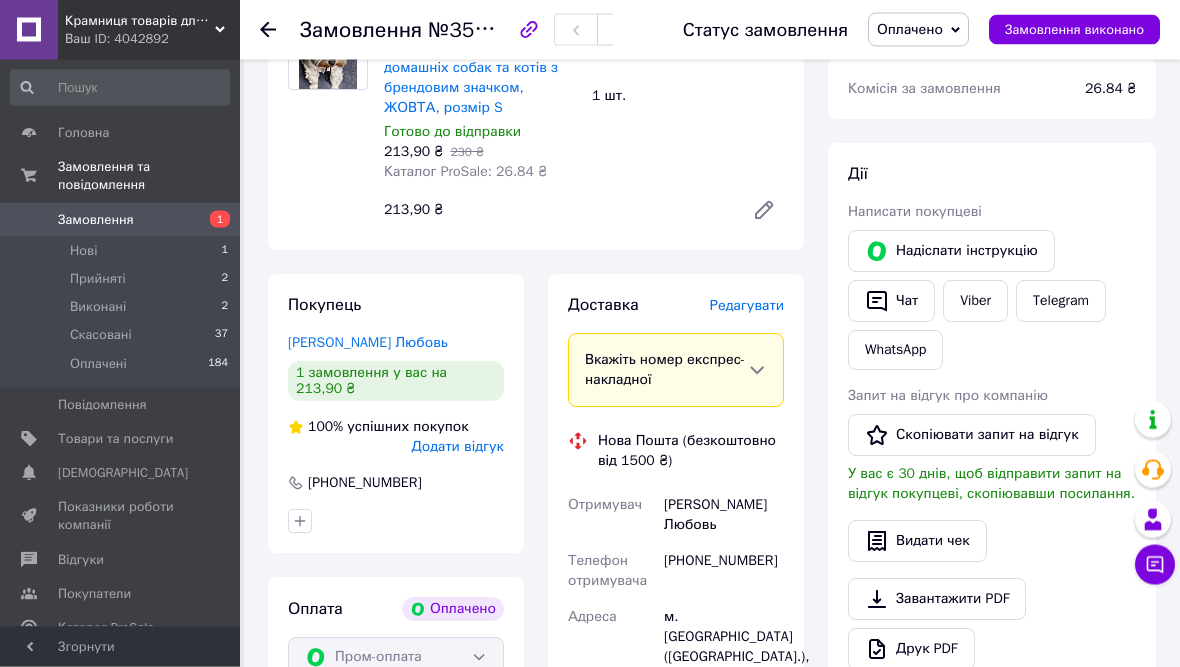 scroll, scrollTop: 930, scrollLeft: 0, axis: vertical 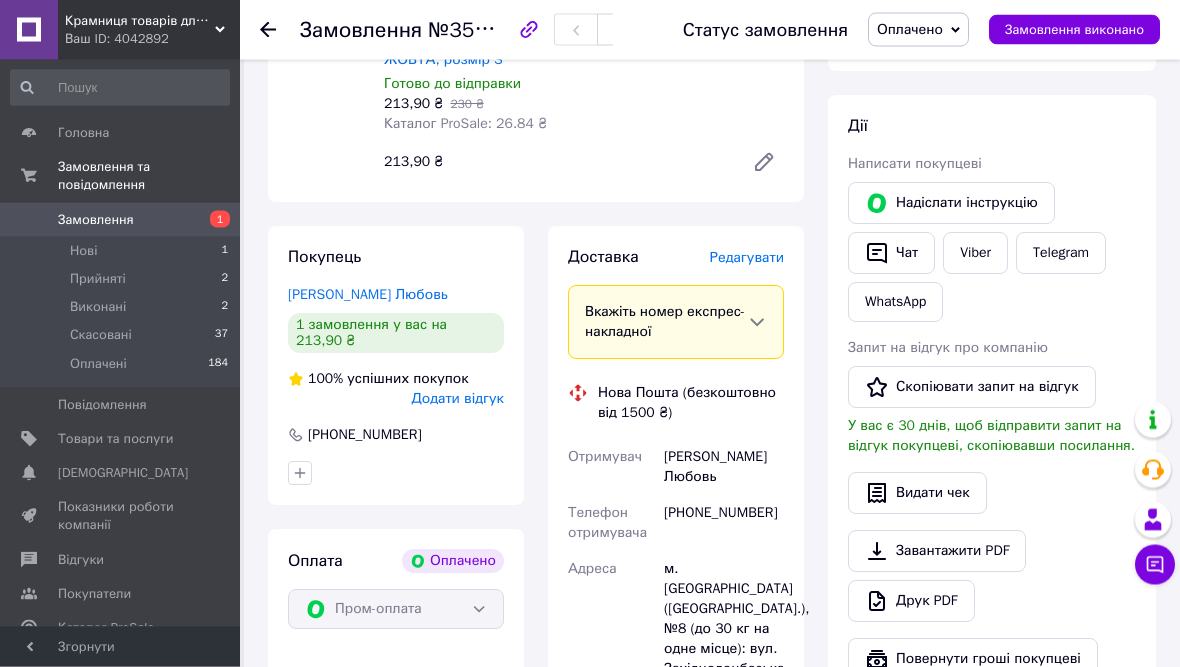 click on "Редагувати" at bounding box center (747, 258) 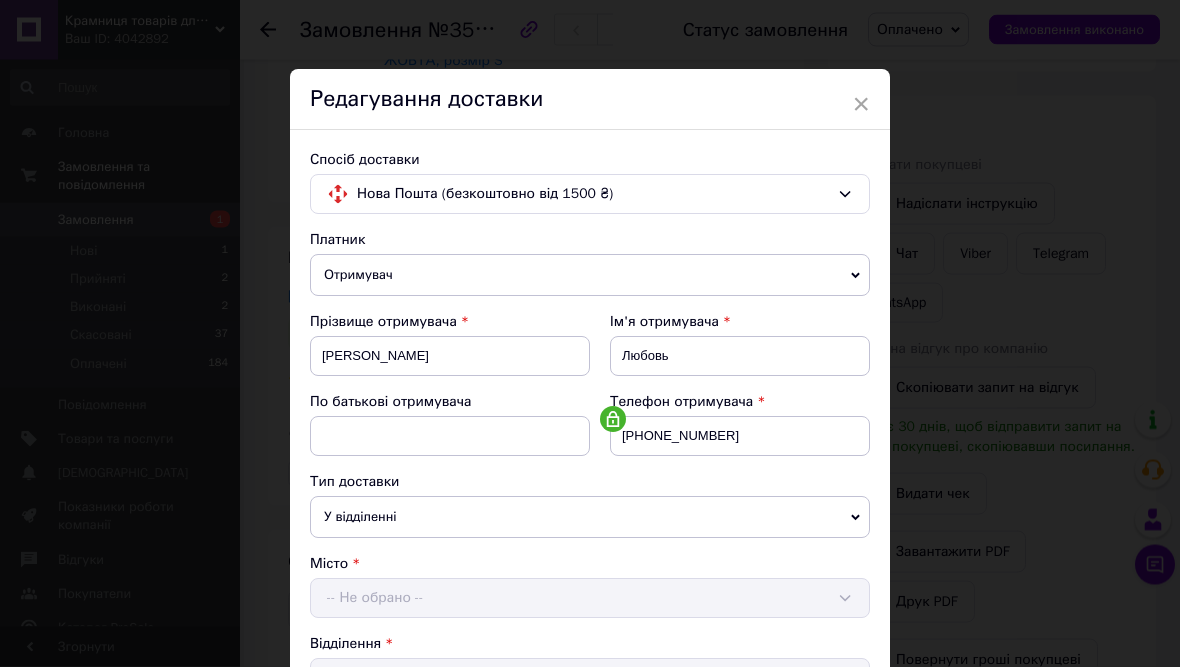 scroll, scrollTop: 931, scrollLeft: 0, axis: vertical 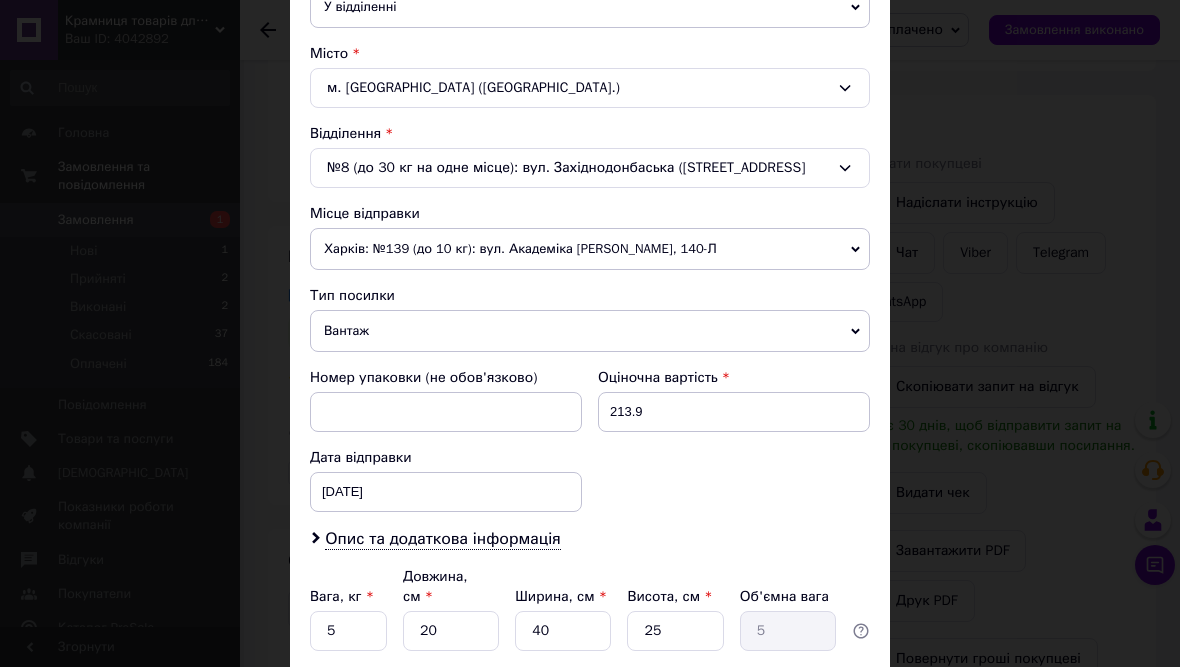 click on "Вантаж" at bounding box center [590, 331] 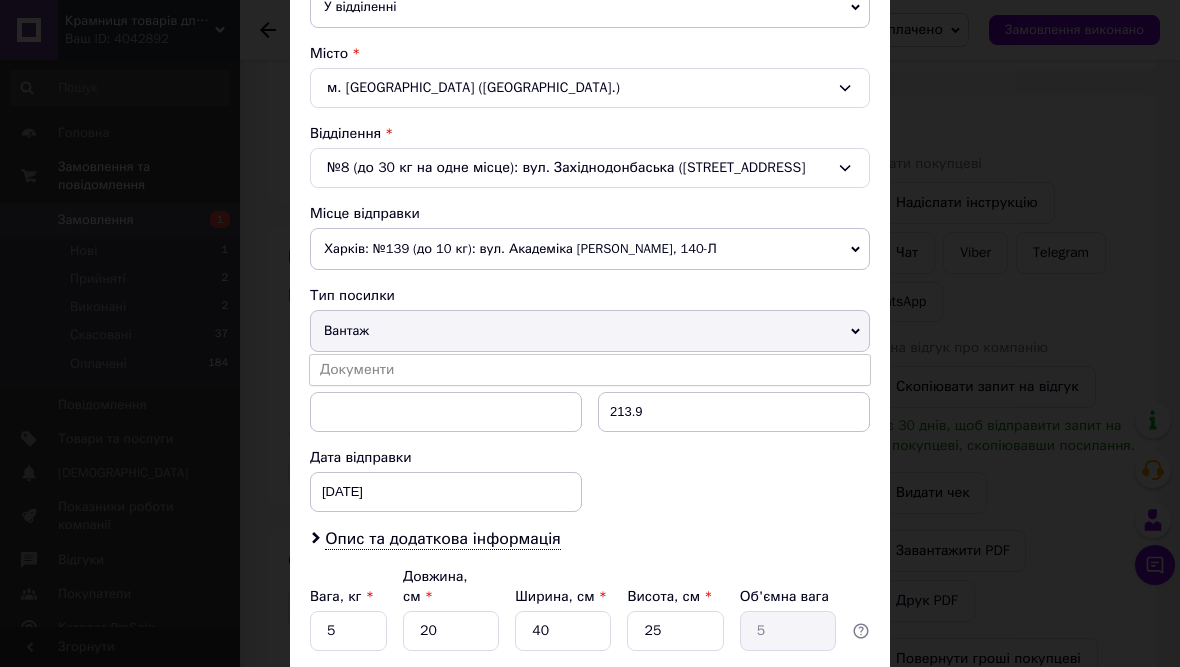 click on "Документи" at bounding box center (590, 370) 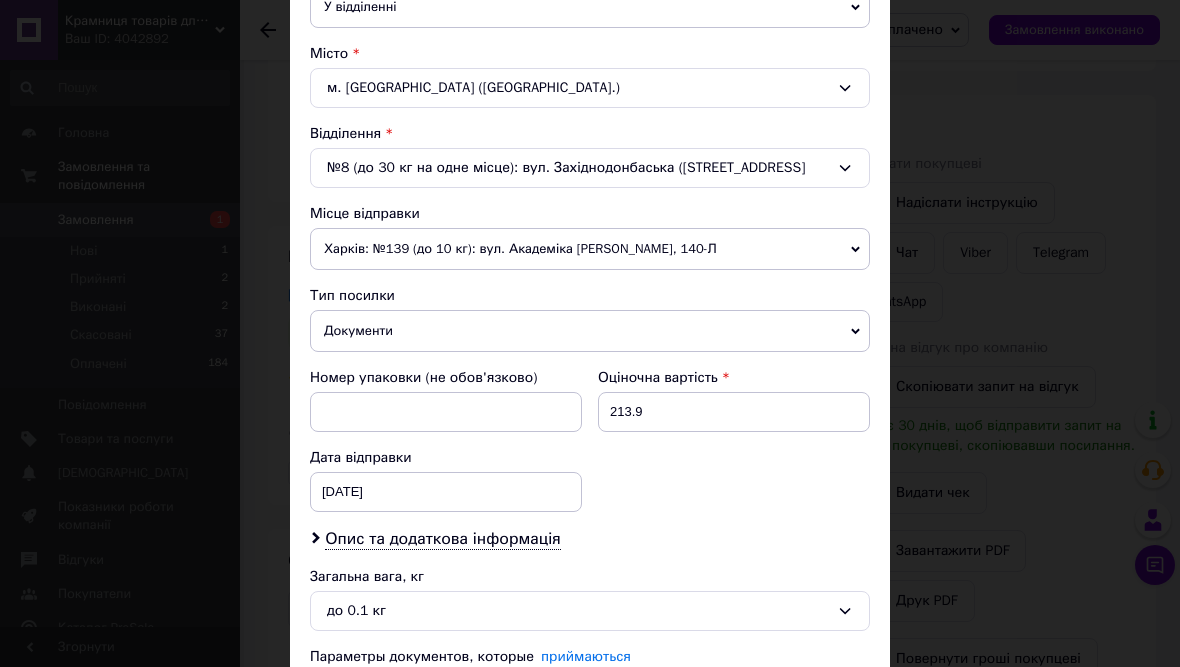 click on "до 0.1 кг" at bounding box center [578, 611] 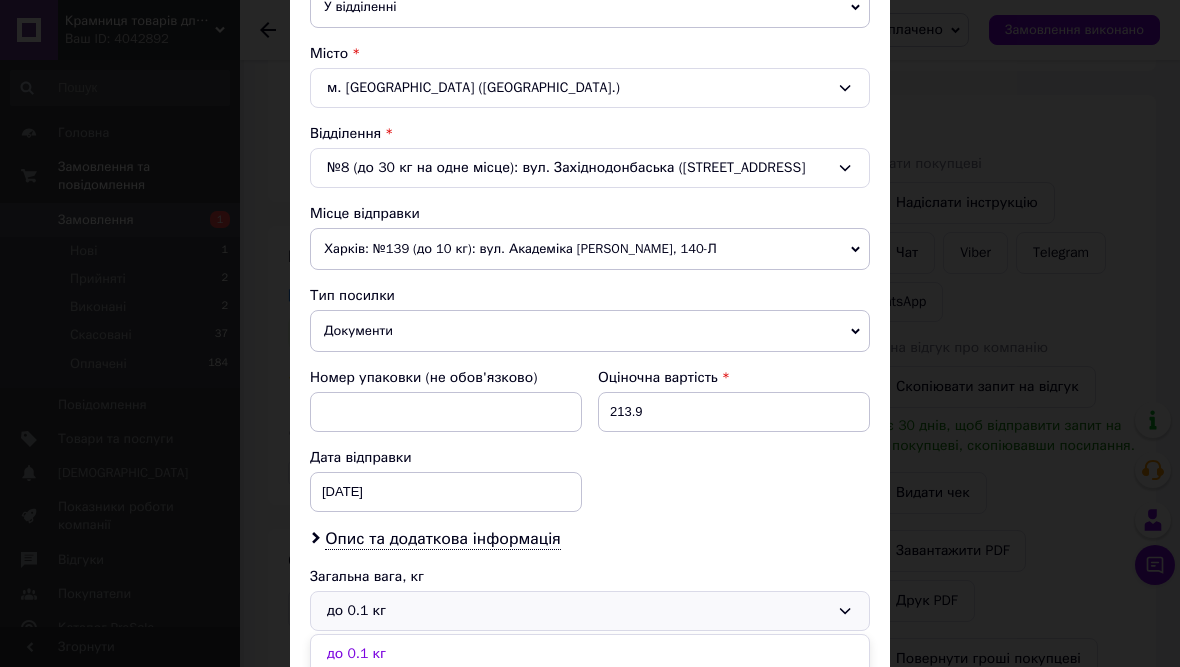 click on "до 0.5 кг" at bounding box center (590, 692) 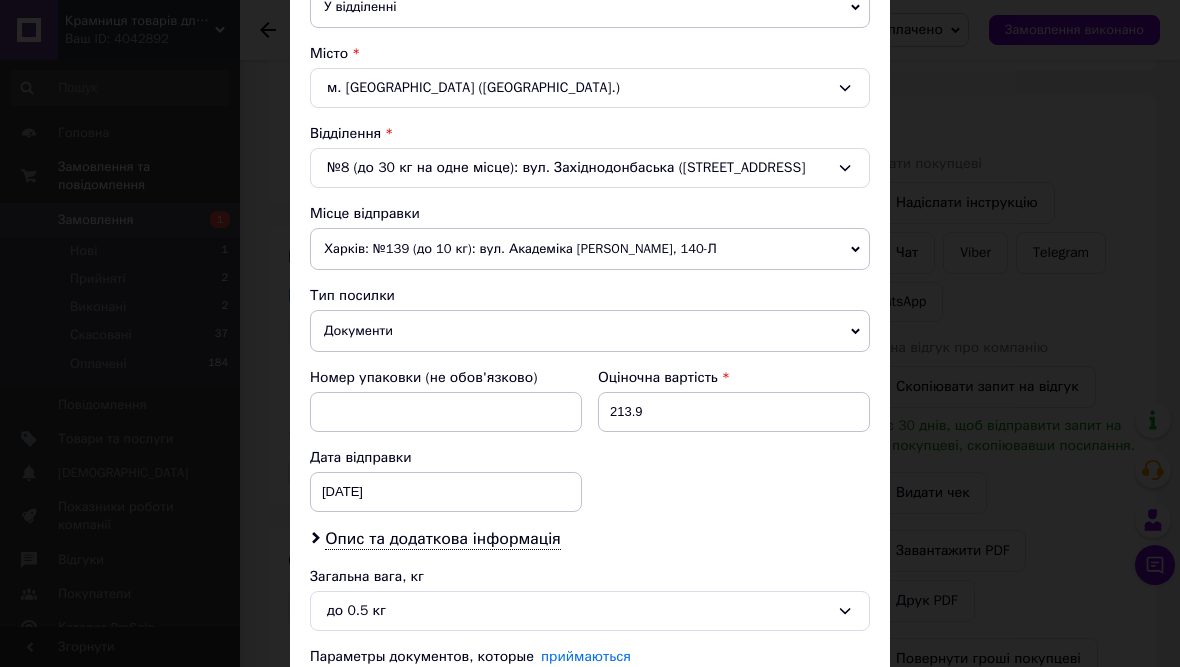 click on "Зберегти" at bounding box center (821, 727) 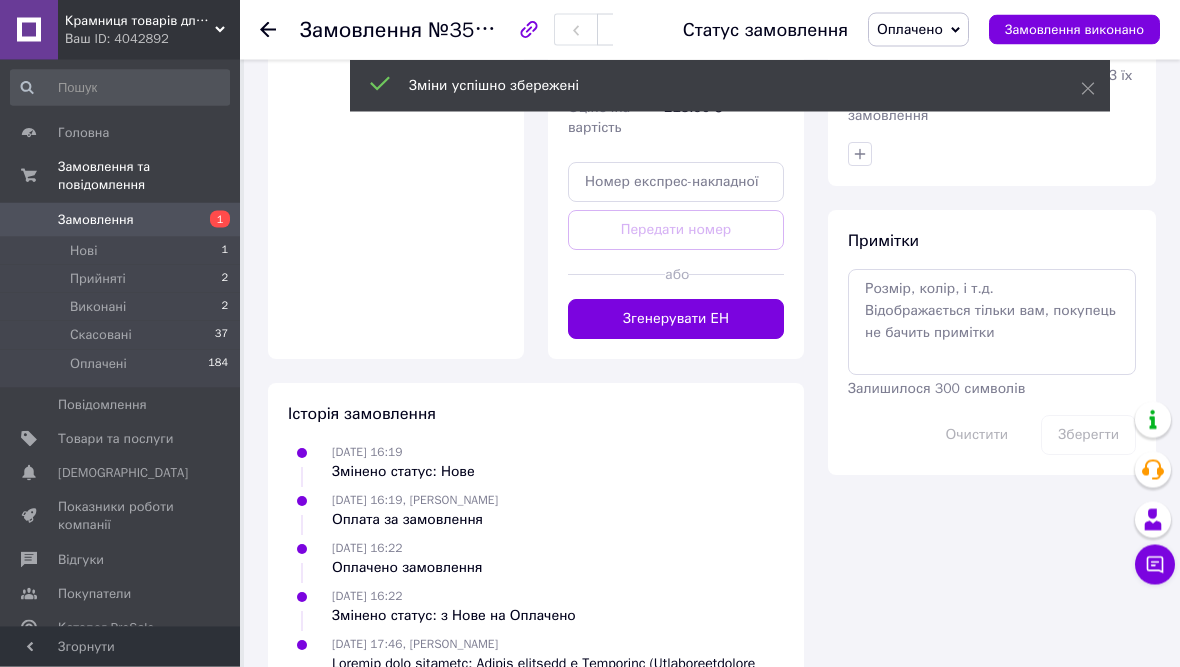 scroll, scrollTop: 1640, scrollLeft: 0, axis: vertical 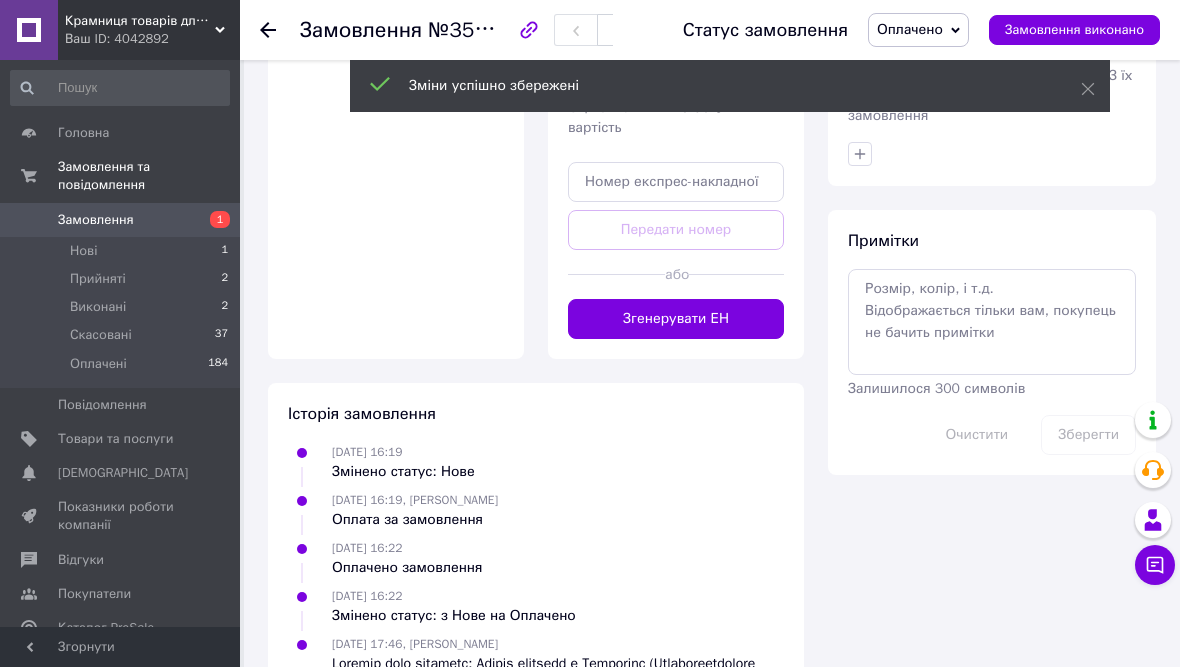 click on "Згенерувати ЕН" at bounding box center (676, 319) 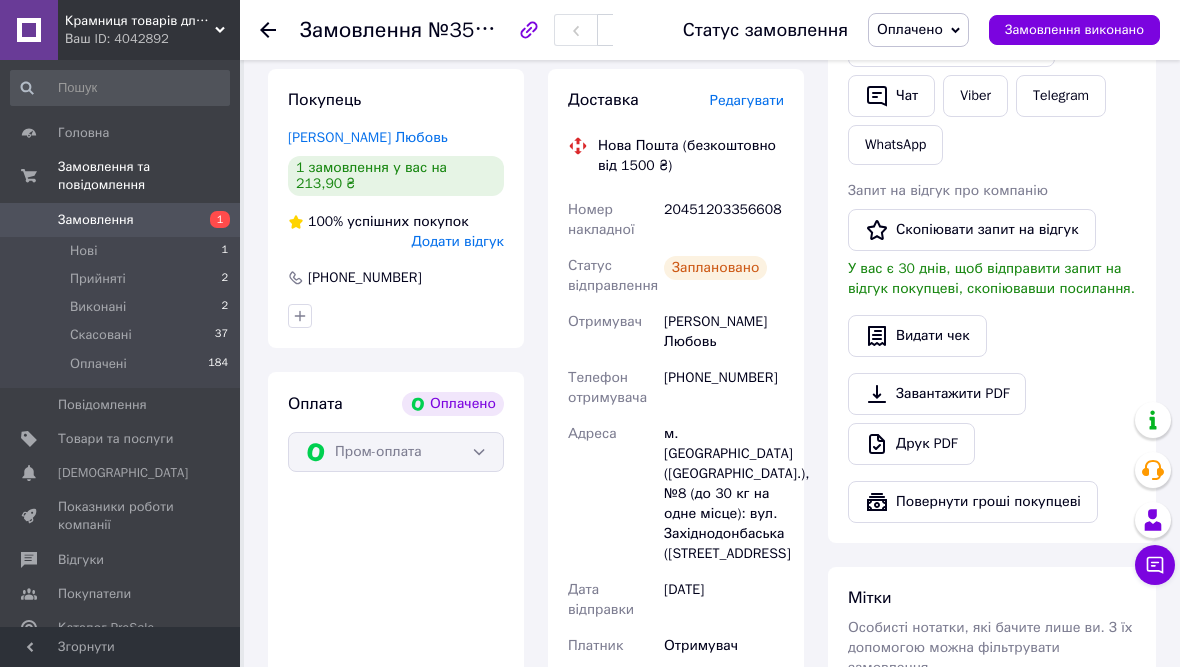scroll, scrollTop: 1051, scrollLeft: 0, axis: vertical 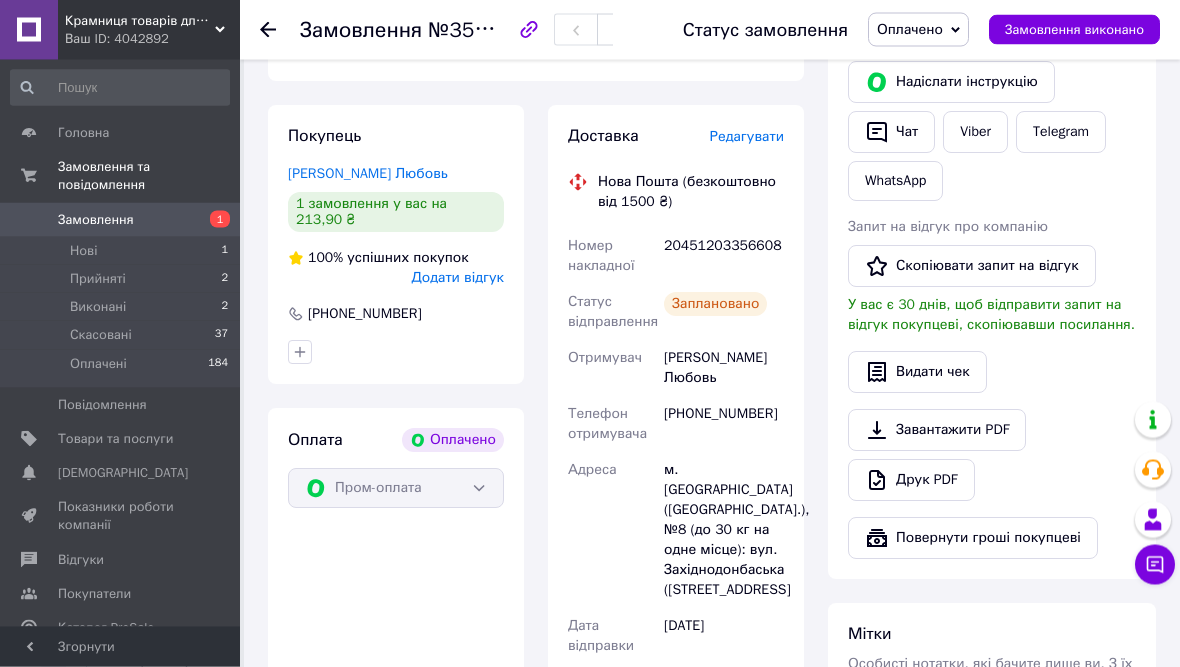 click on "20451203356608" at bounding box center (724, 257) 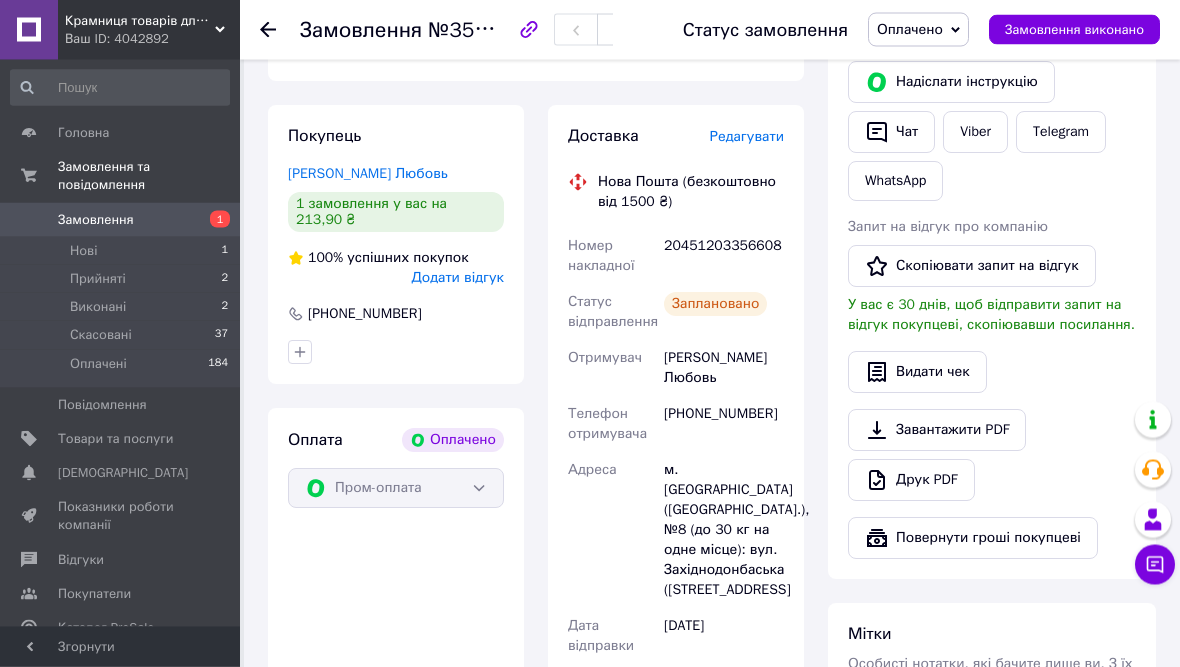 click on "20451203356608" at bounding box center (724, 257) 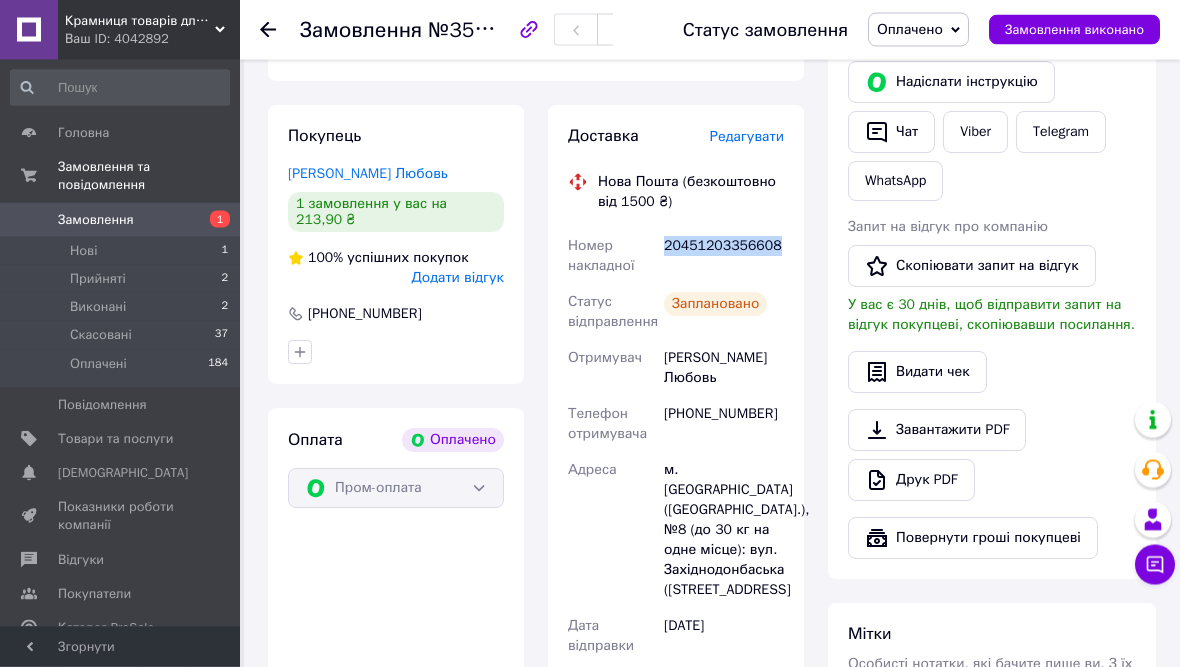 copy on "20451203356608" 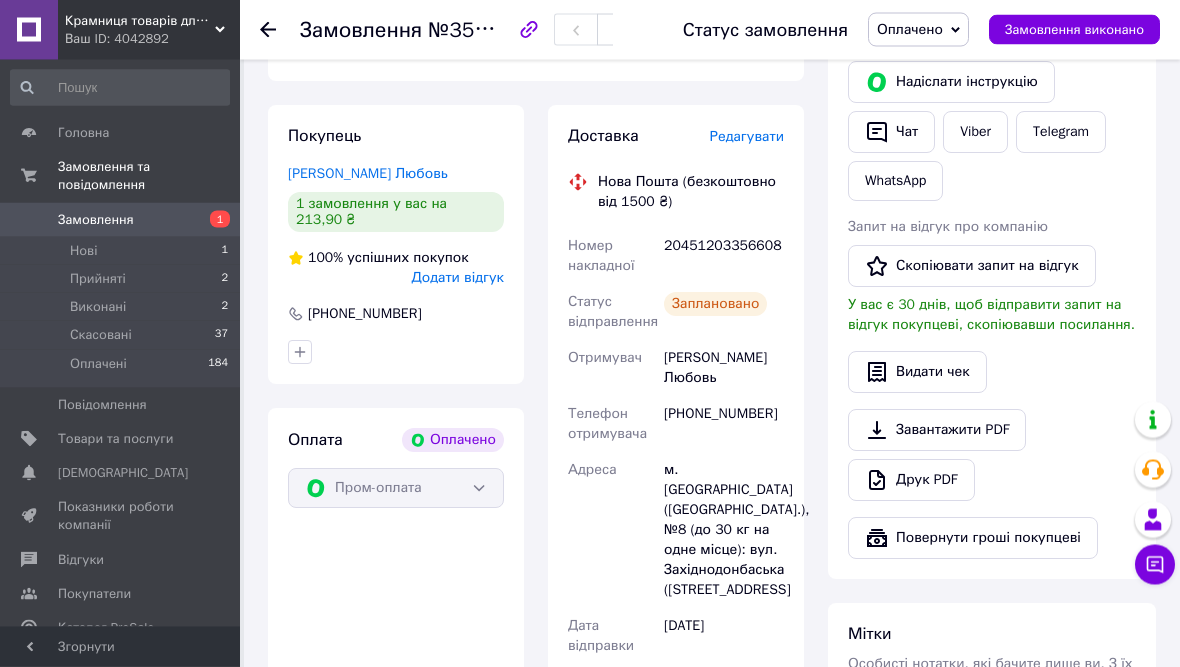 click on "Viber" at bounding box center [975, 133] 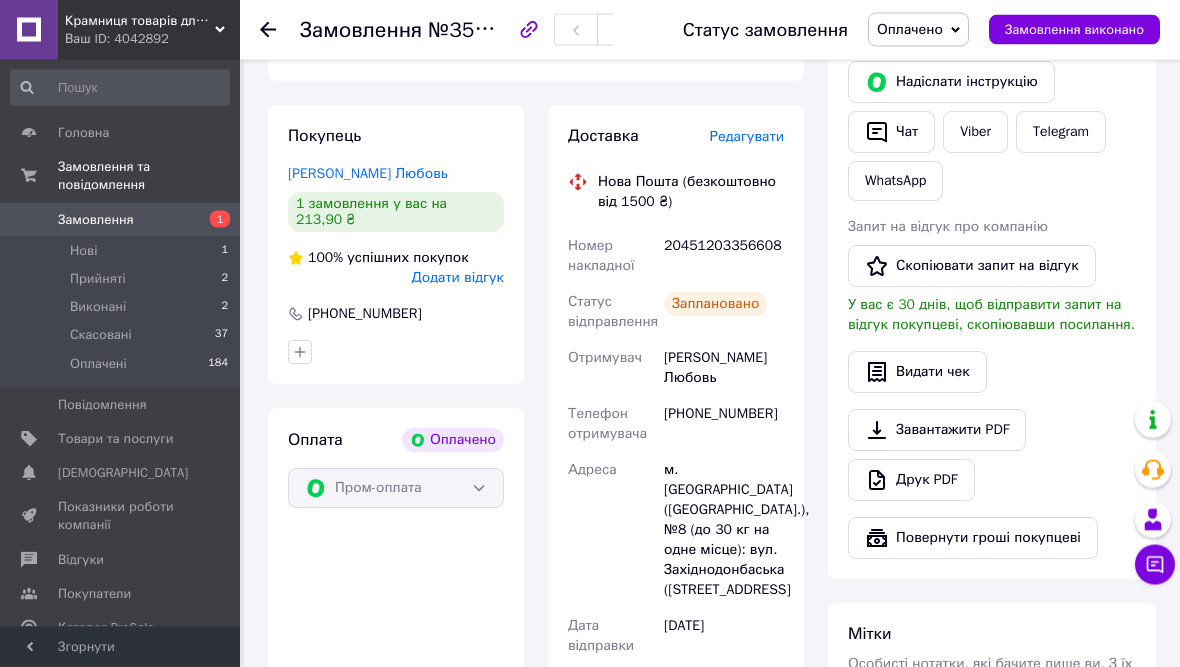 scroll, scrollTop: 1088, scrollLeft: 0, axis: vertical 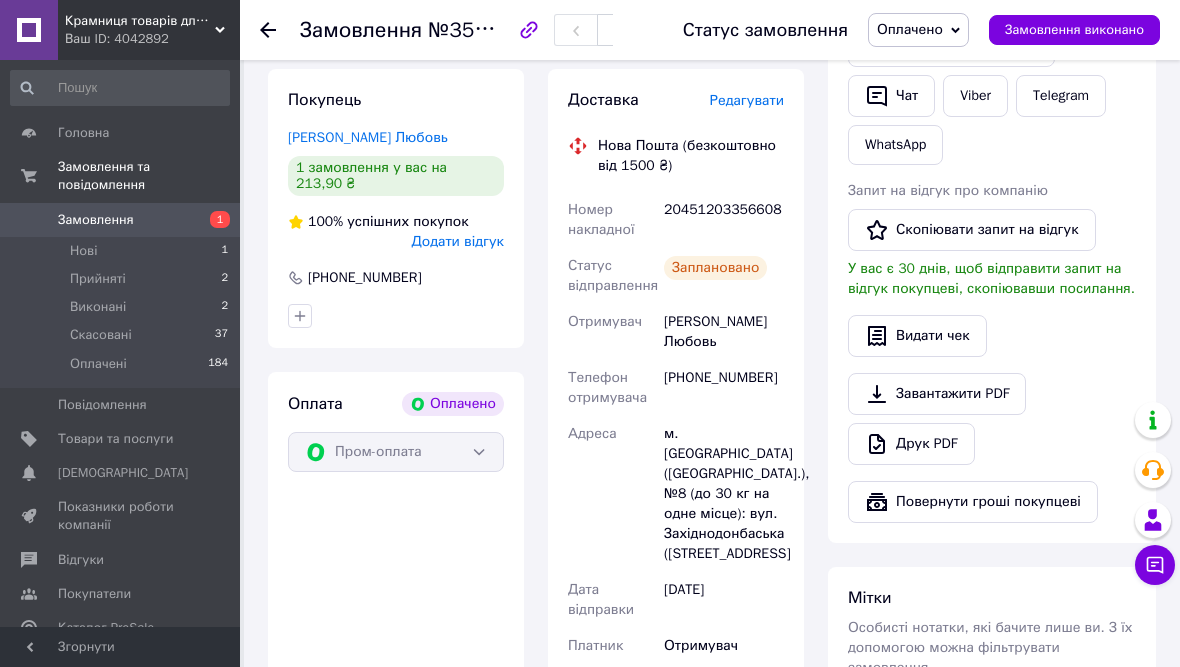 click 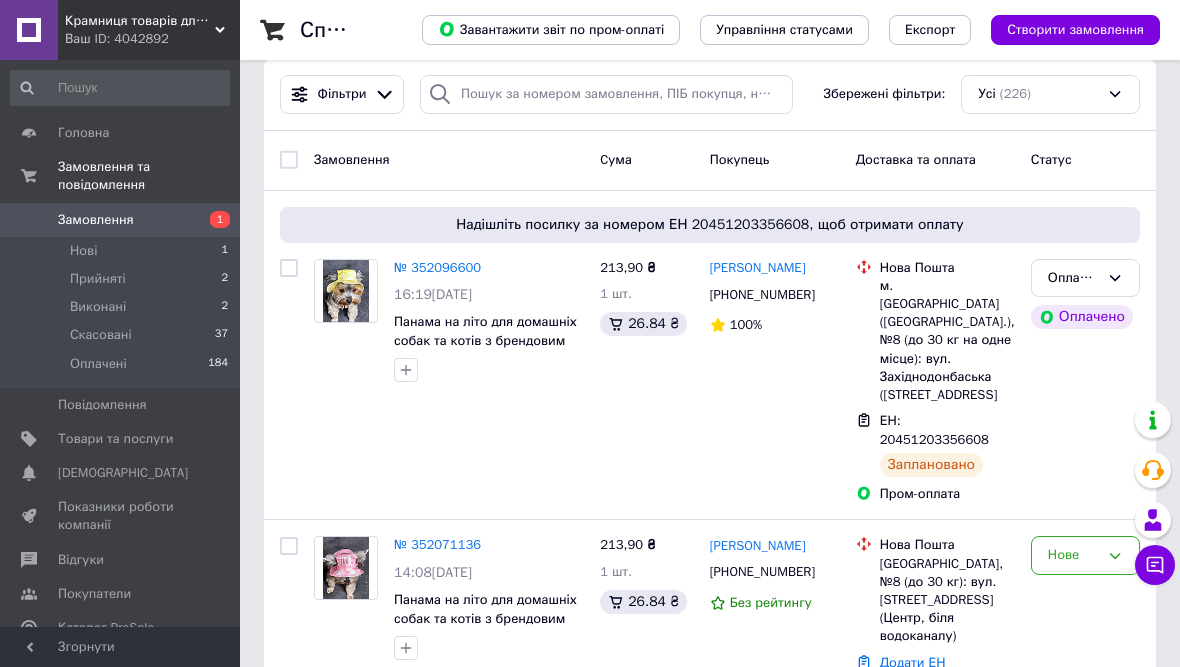scroll, scrollTop: 0, scrollLeft: 0, axis: both 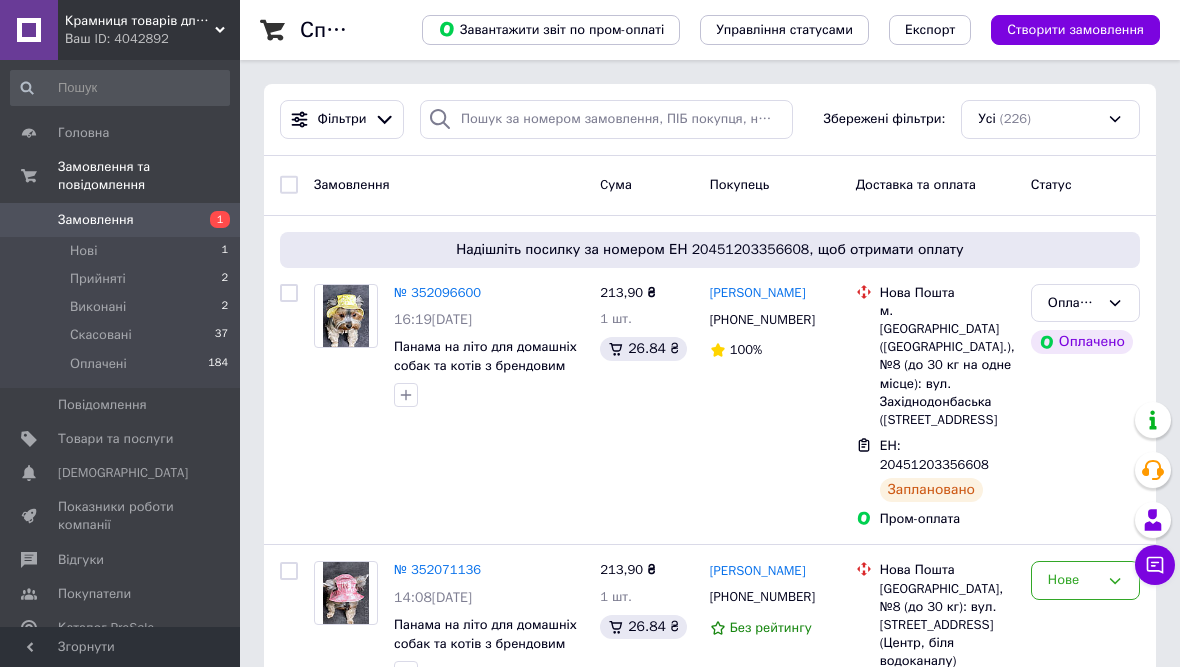 click on "№ 352096600" at bounding box center [437, 292] 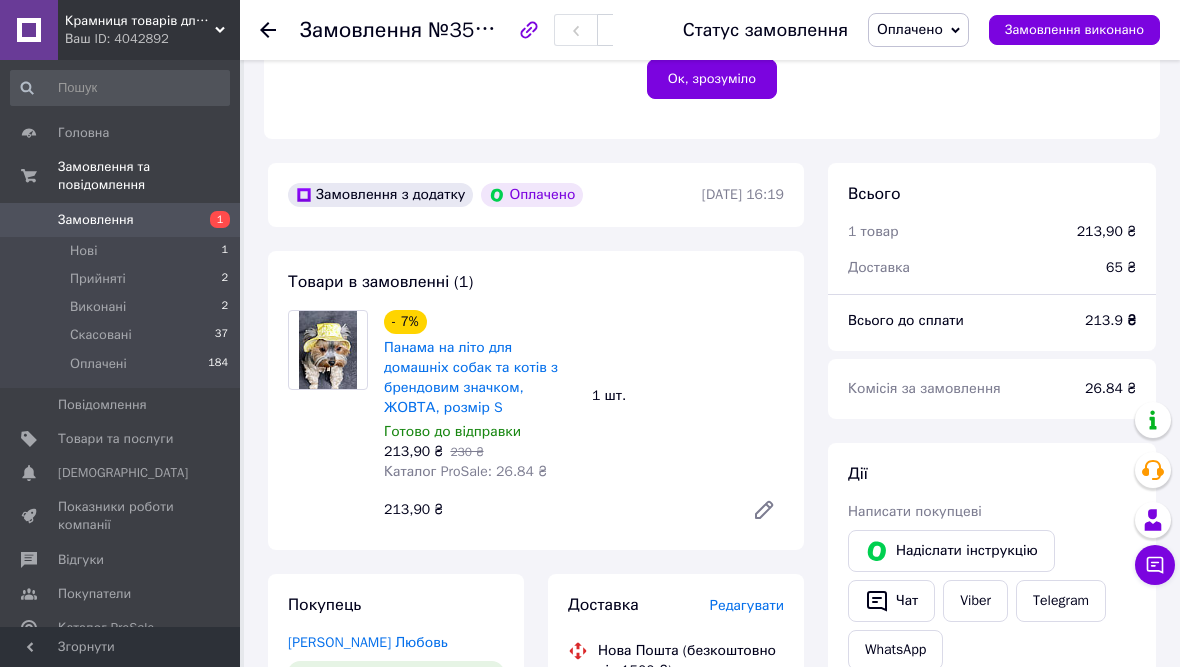 scroll, scrollTop: 584, scrollLeft: 0, axis: vertical 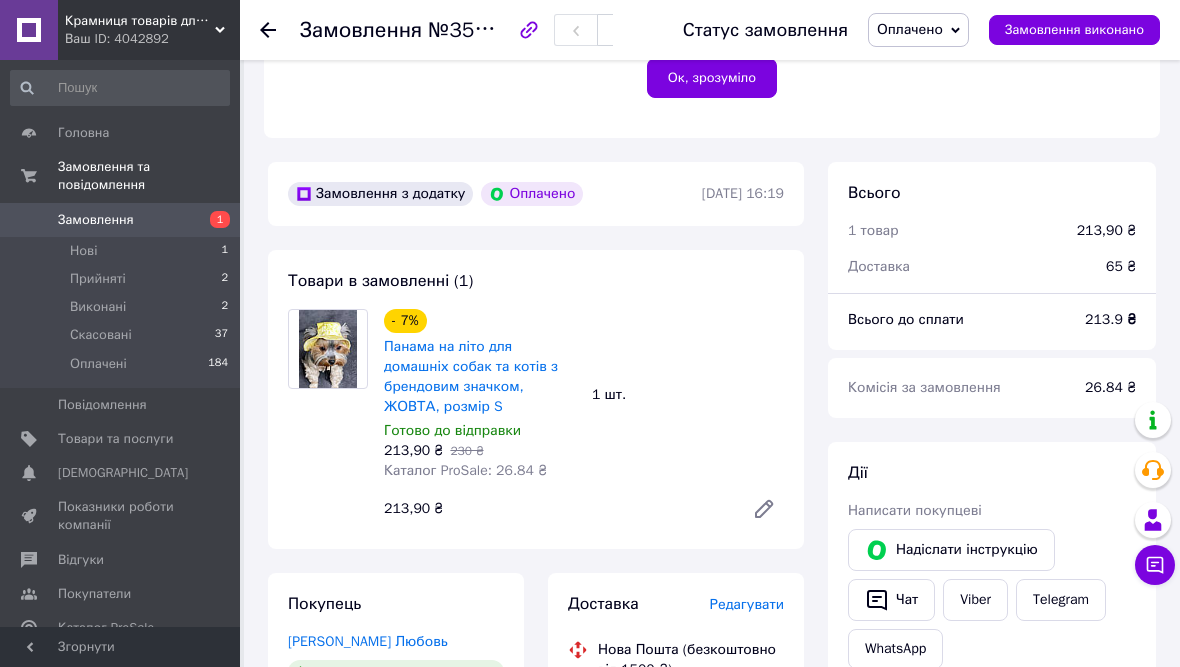 click 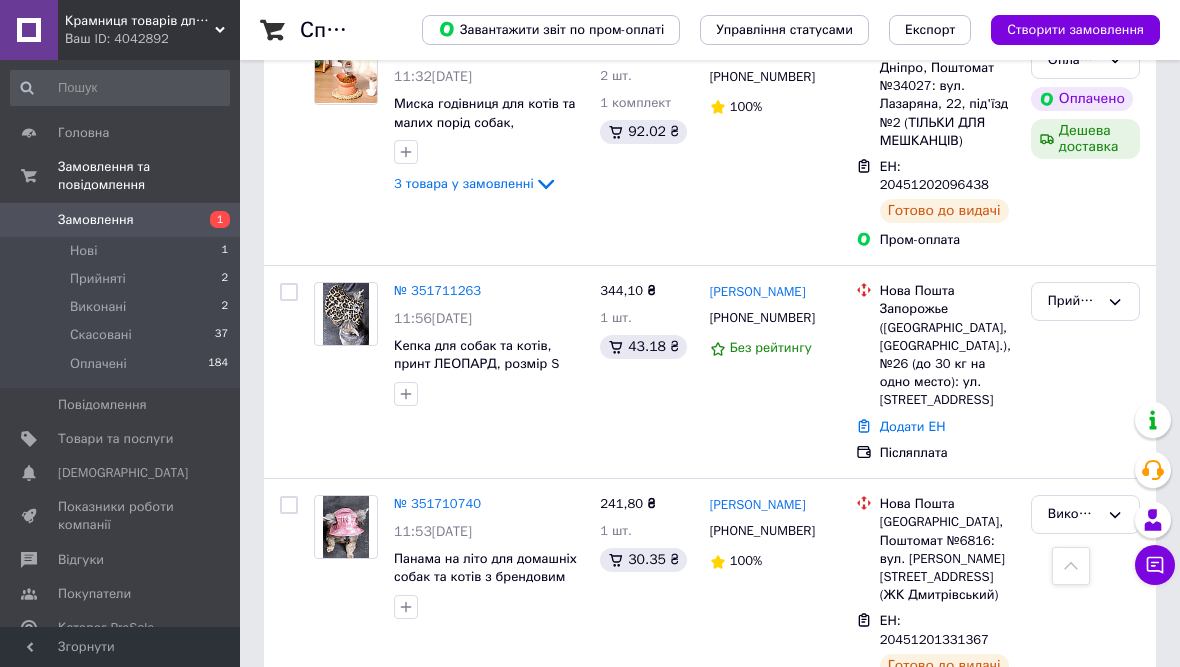 scroll, scrollTop: 1061, scrollLeft: 0, axis: vertical 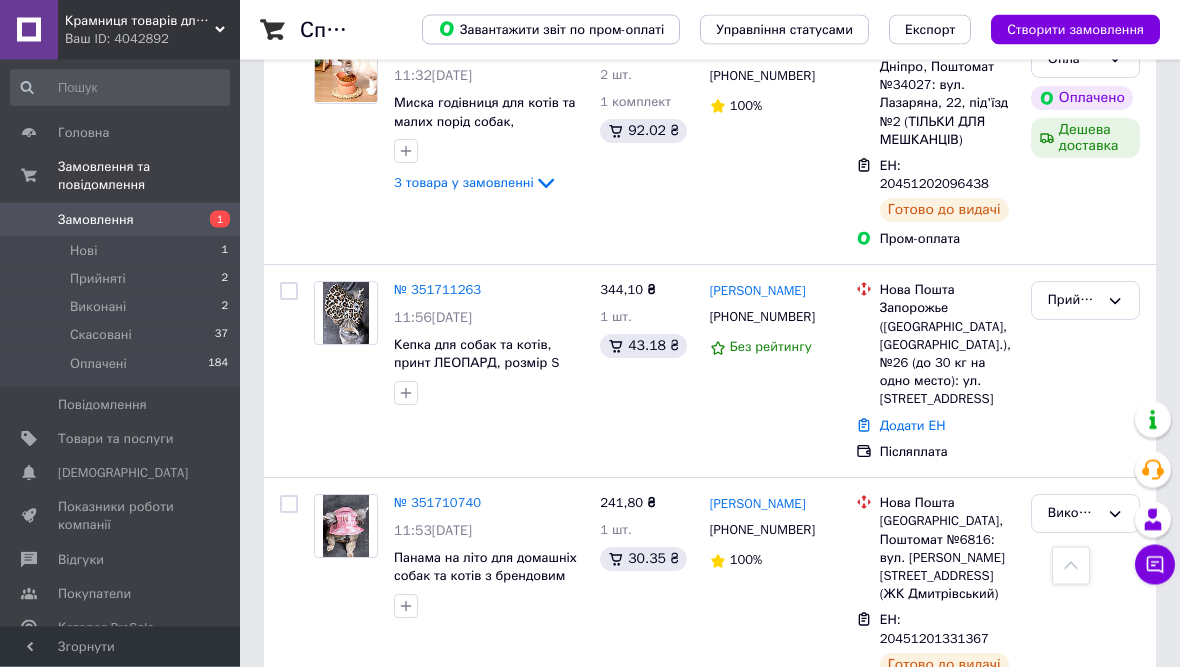 click on "Виконано" at bounding box center [1085, 514] 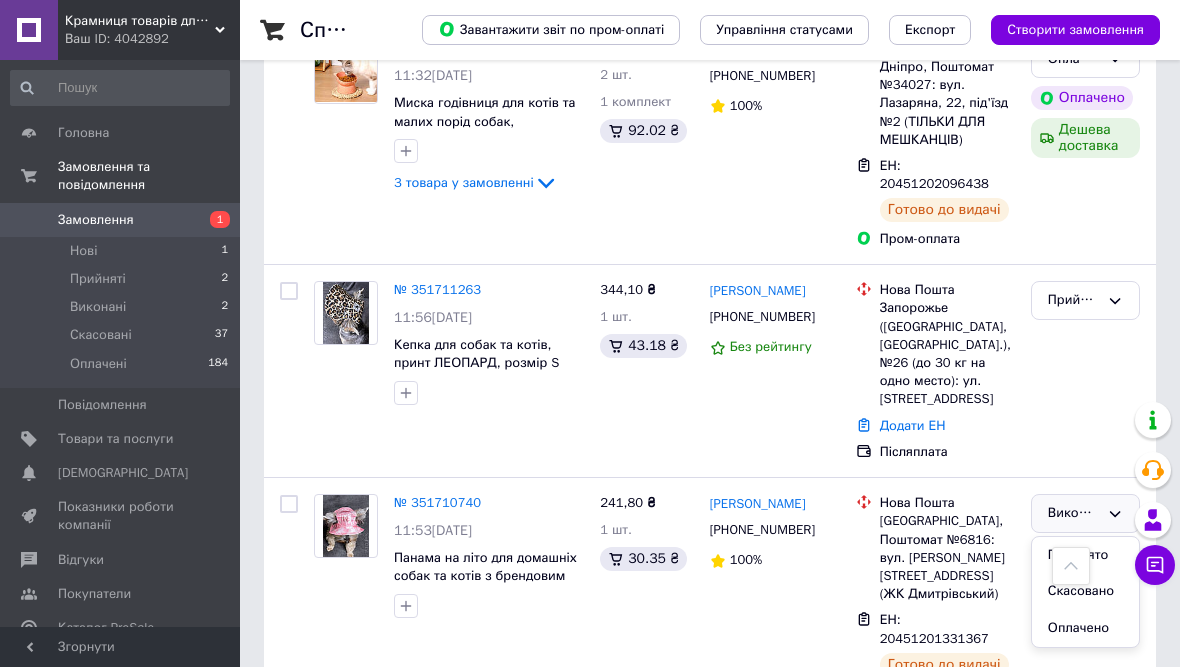 click on "Оплачено" at bounding box center [1085, 628] 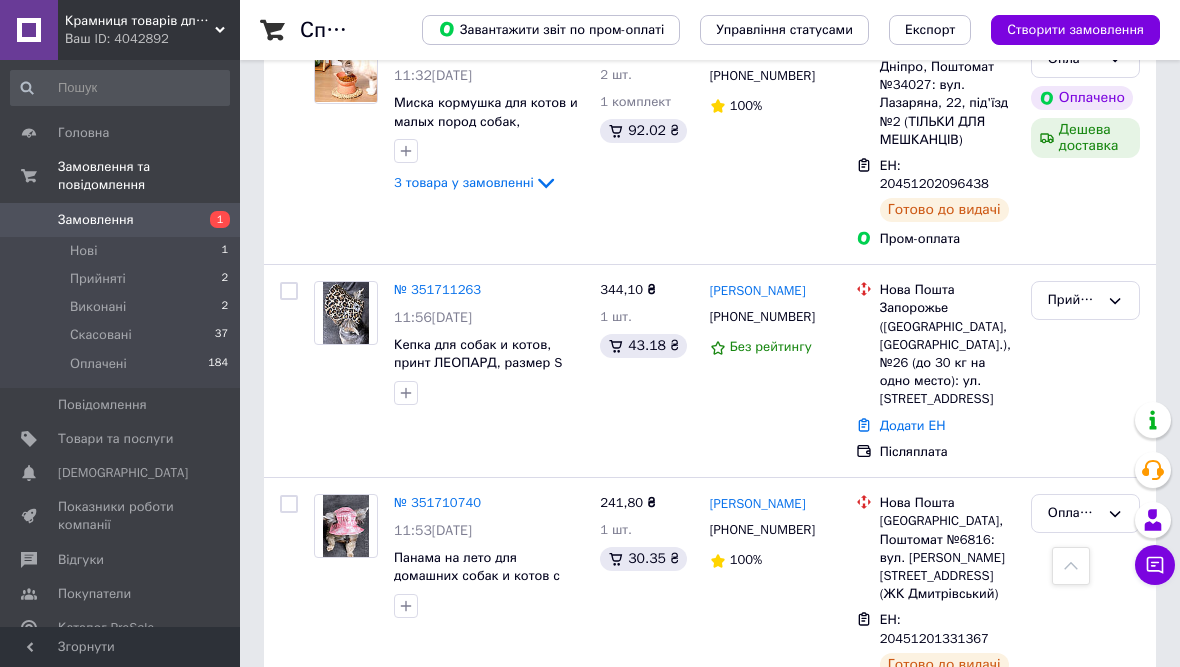 click on "№ 351710740" at bounding box center (437, 502) 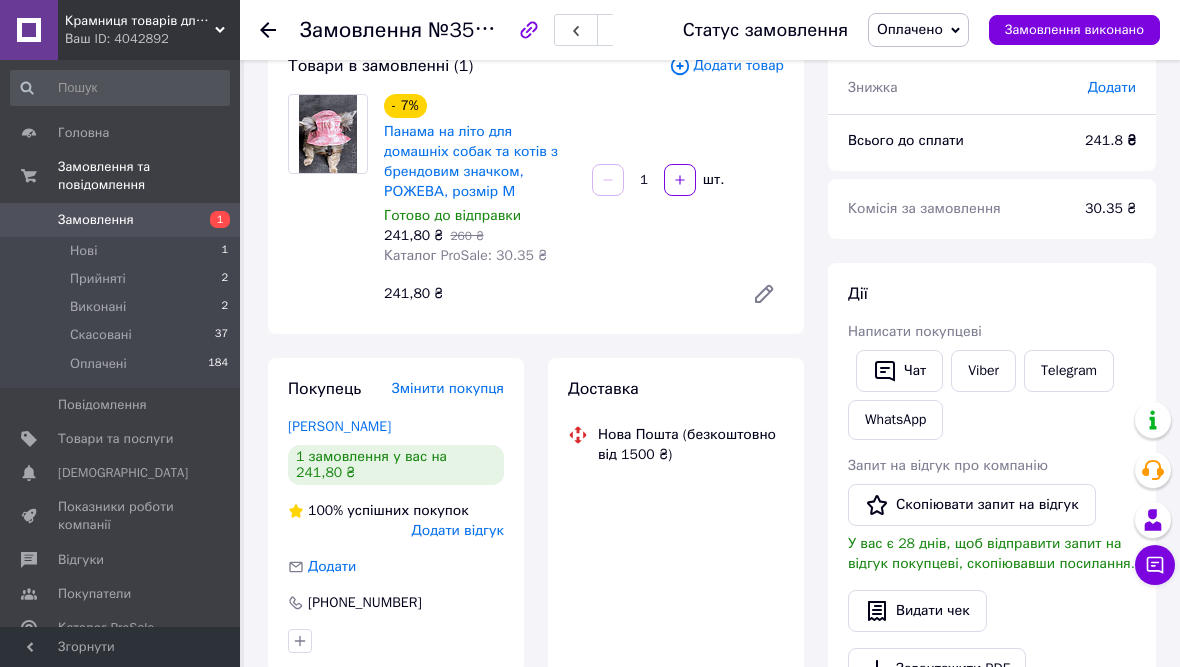 scroll, scrollTop: 72, scrollLeft: 0, axis: vertical 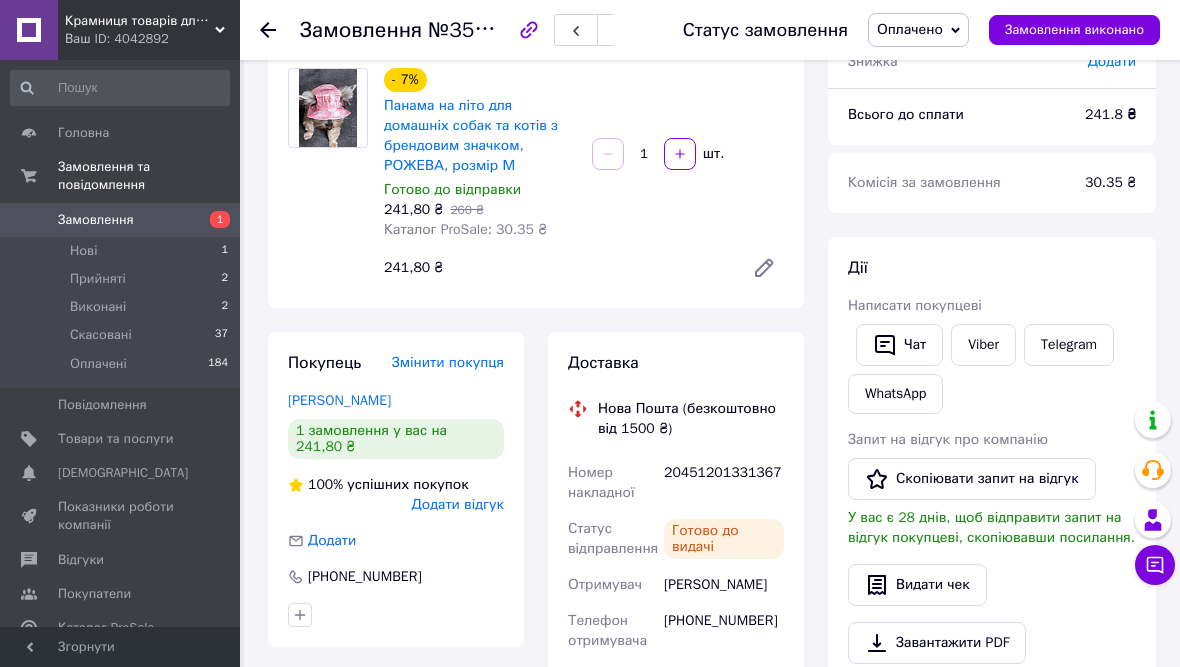 click on "Скопіювати запит на відгук" at bounding box center [972, 479] 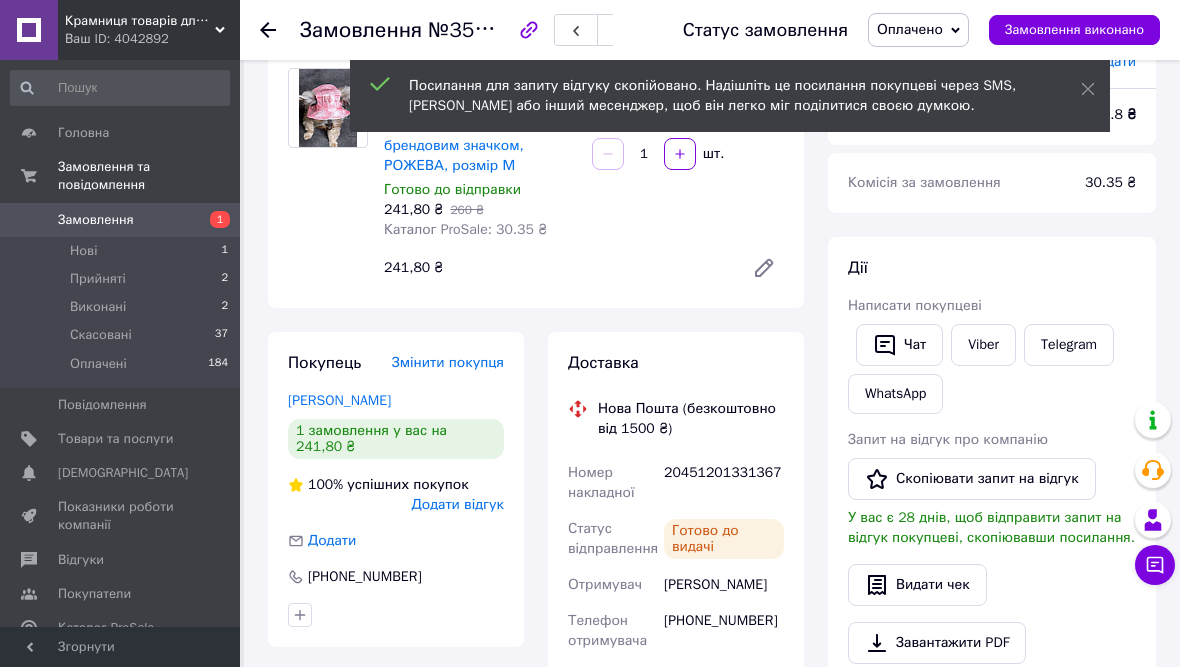 click on "Viber" at bounding box center [983, 345] 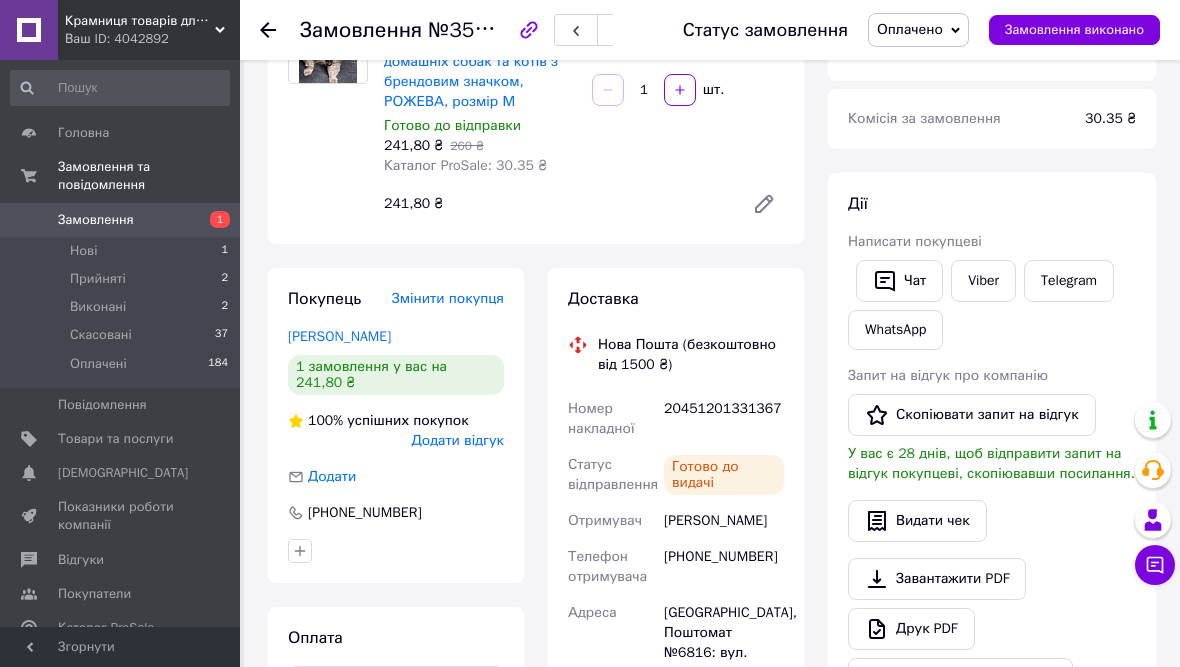 scroll, scrollTop: 0, scrollLeft: 0, axis: both 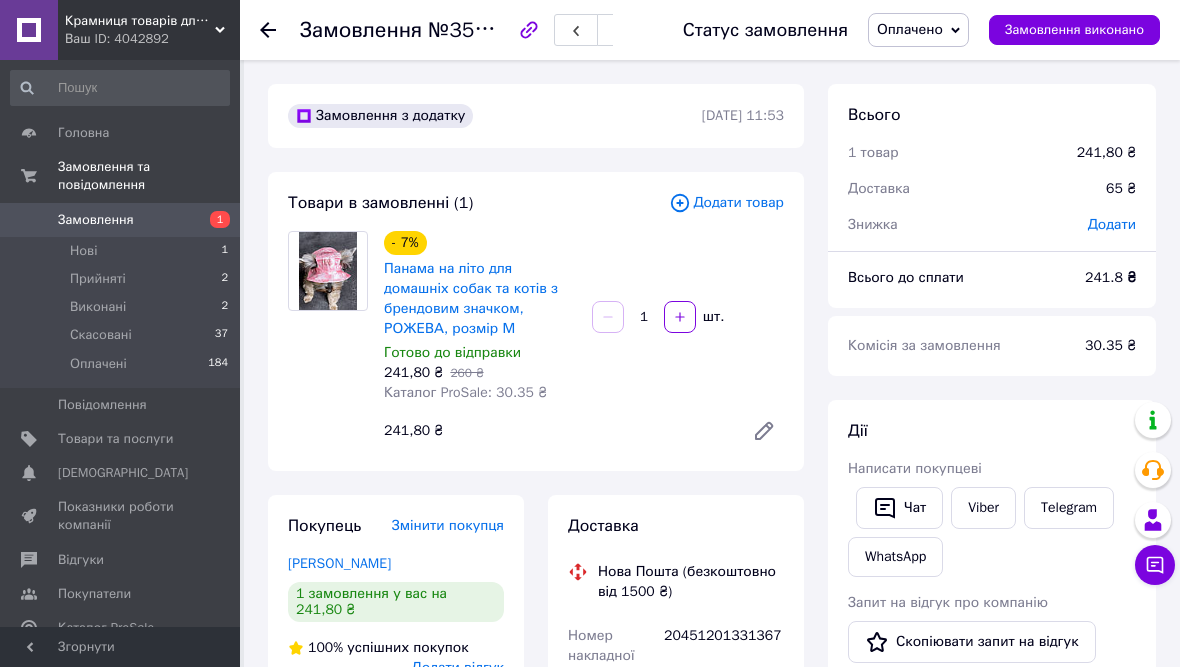 click on "Telegram" at bounding box center (1069, 508) 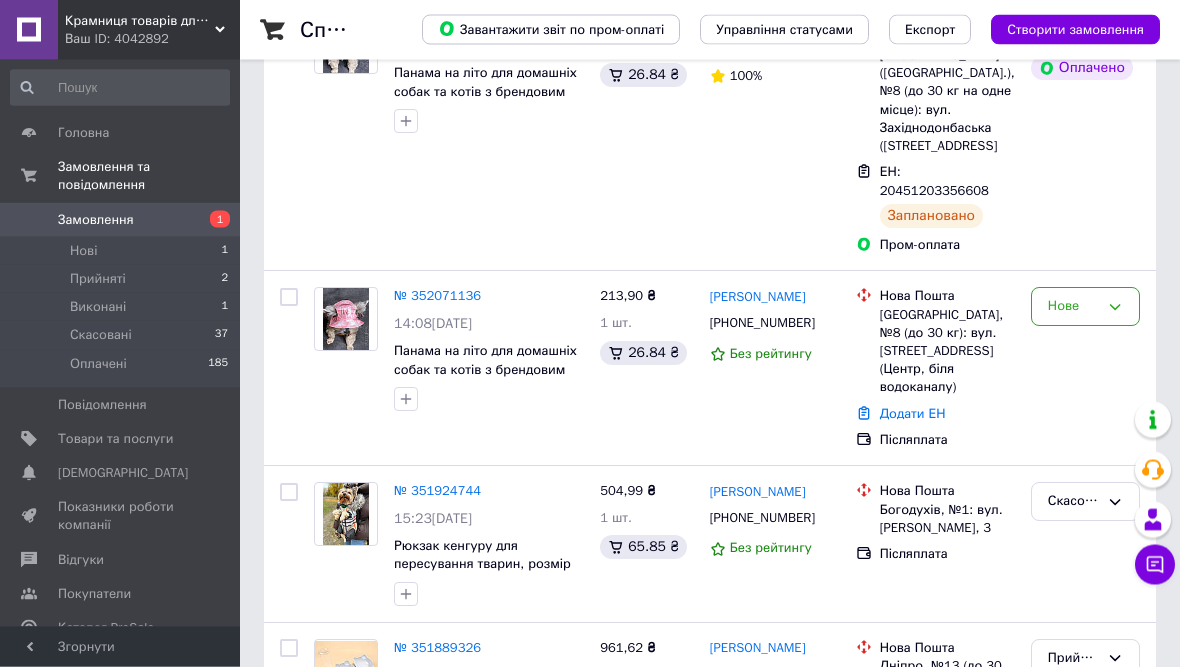 scroll, scrollTop: 311, scrollLeft: 0, axis: vertical 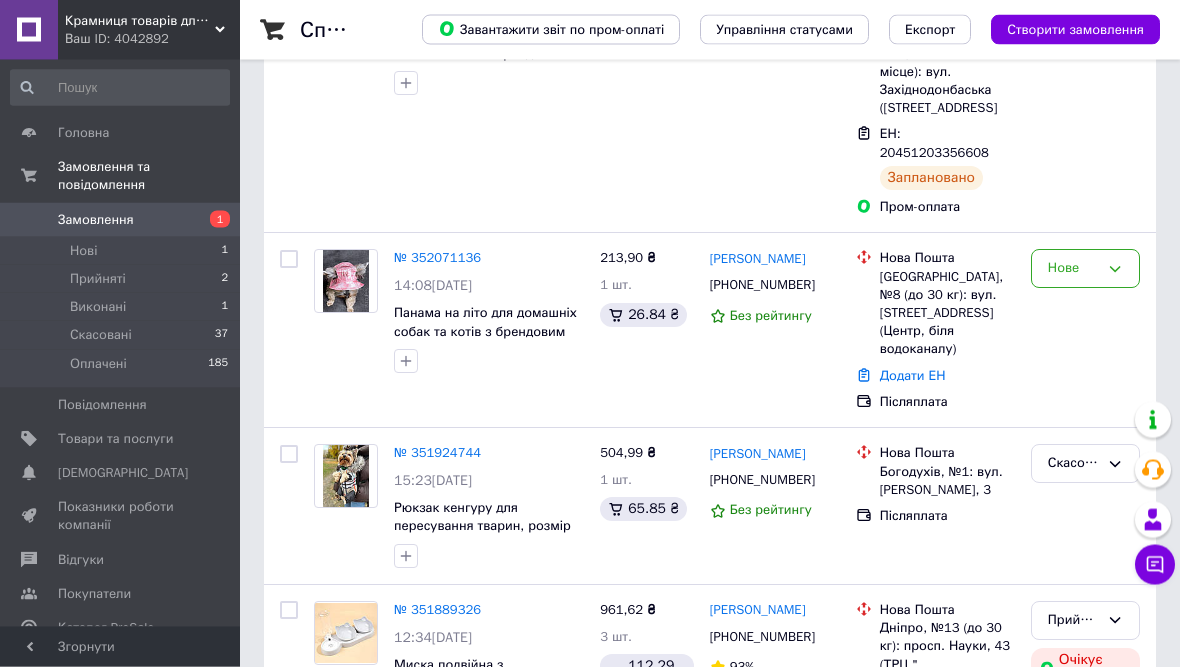 click on "№ 352071136" at bounding box center (437, 258) 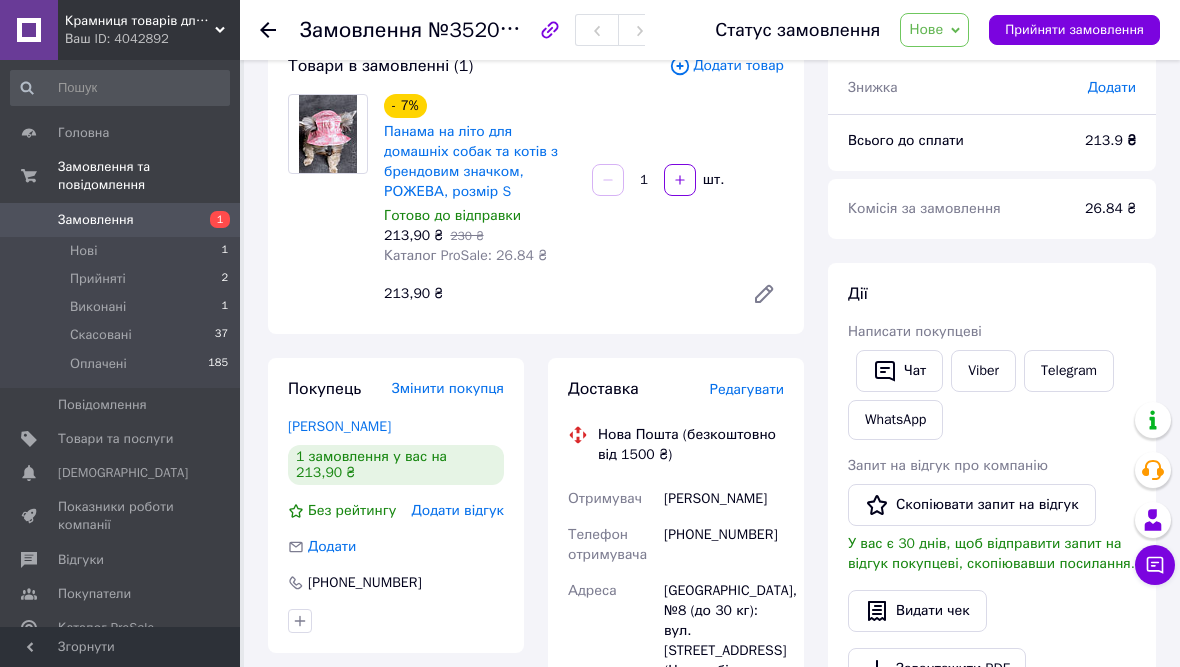 click on "Viber" at bounding box center [983, 371] 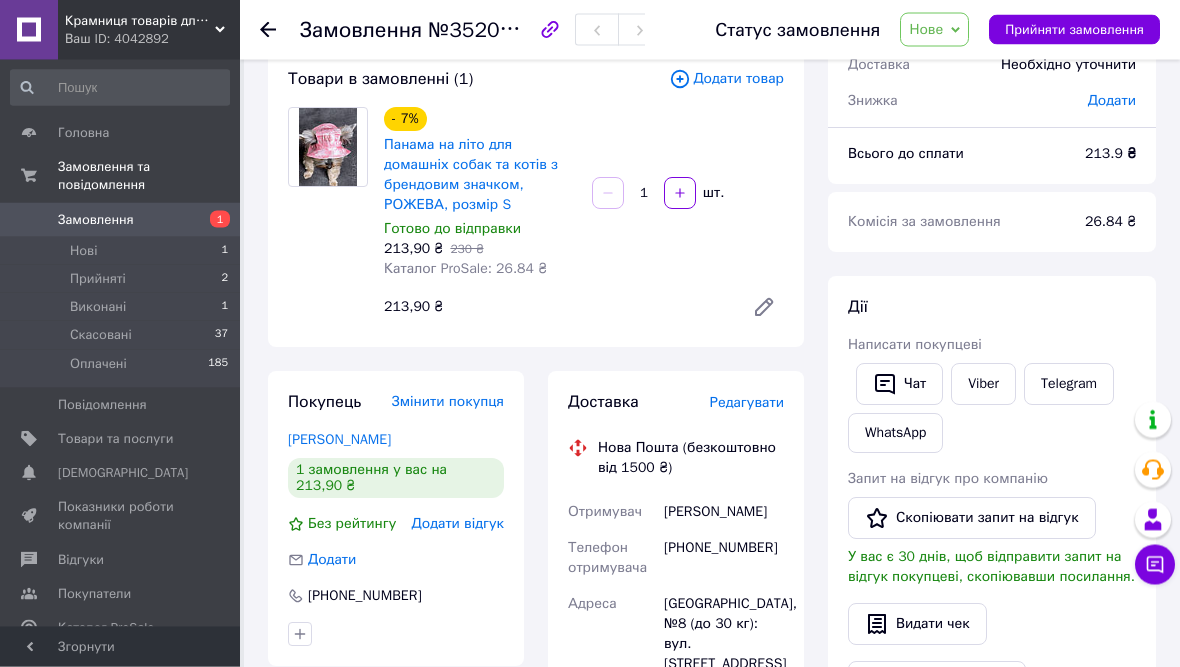 scroll, scrollTop: 146, scrollLeft: 0, axis: vertical 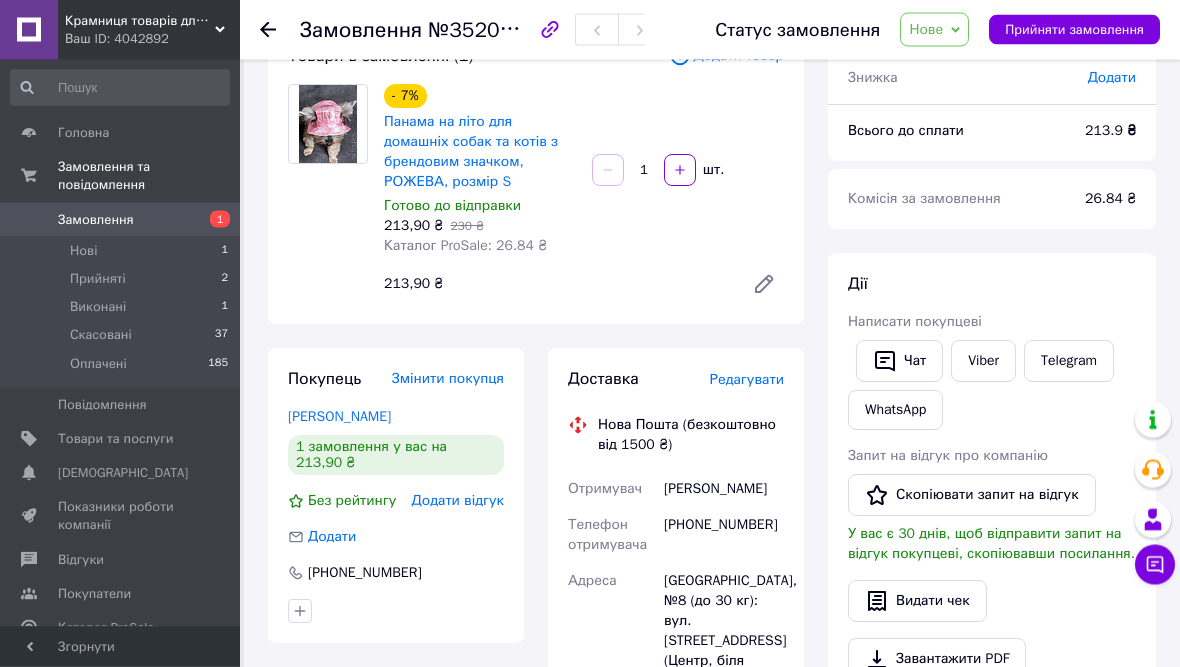 click 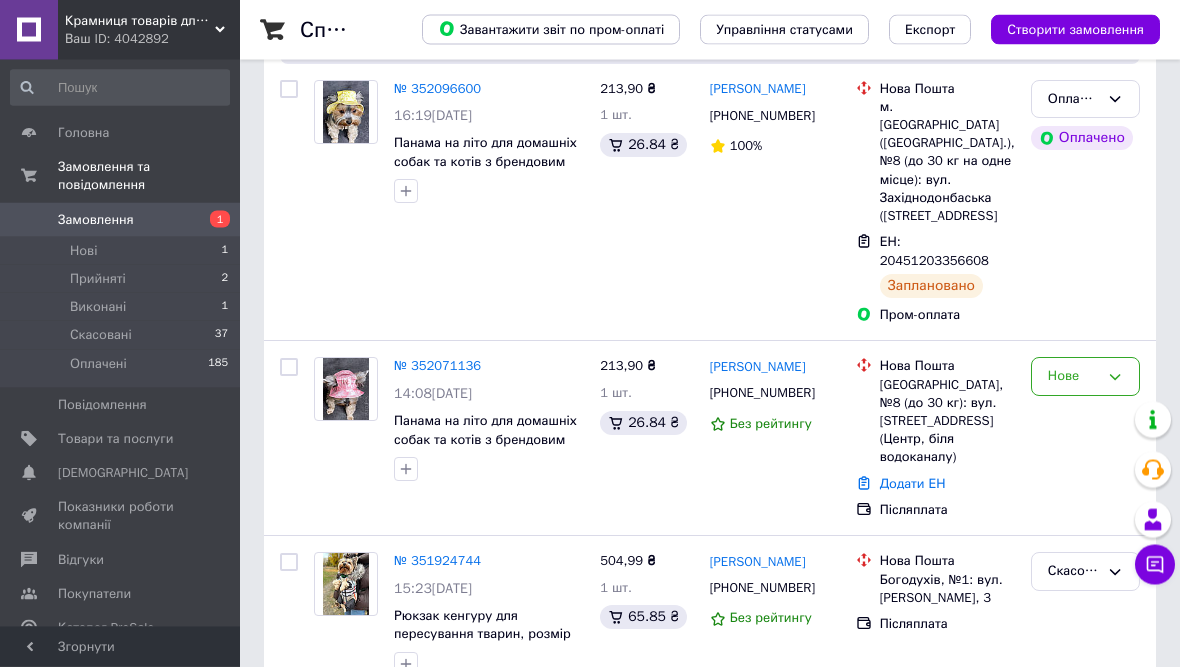 scroll, scrollTop: 0, scrollLeft: 0, axis: both 